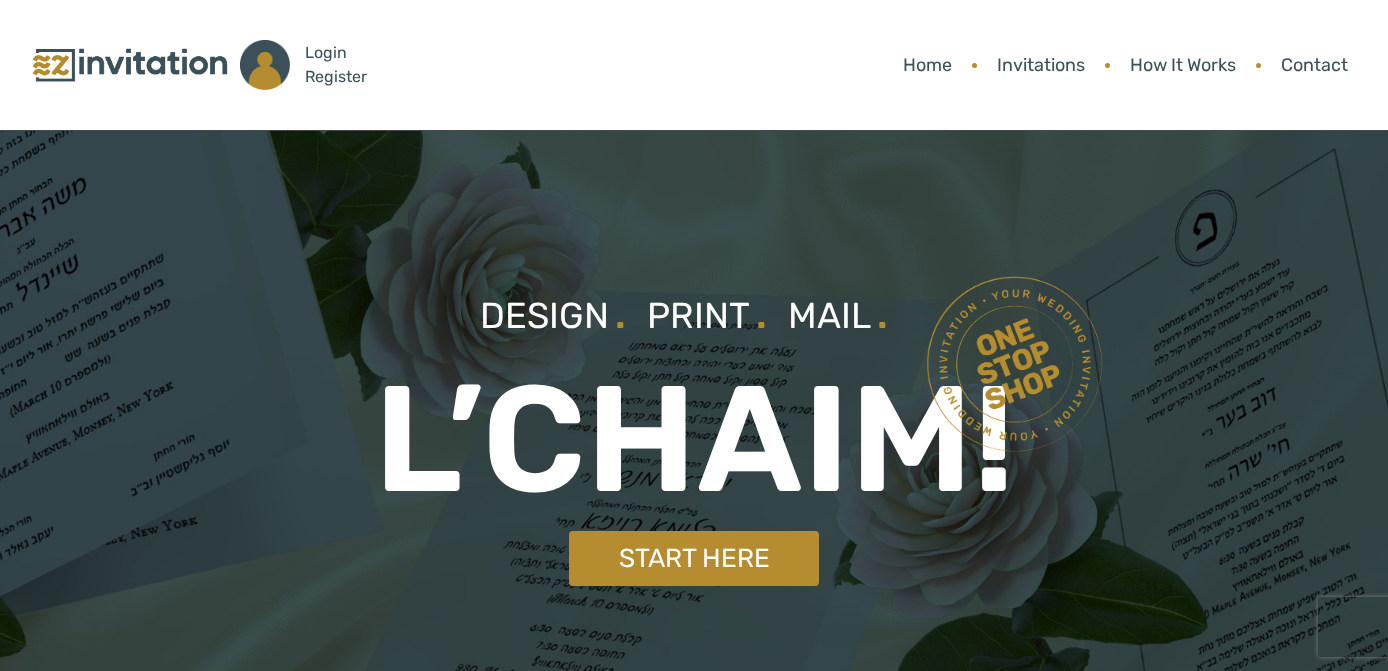 scroll, scrollTop: 0, scrollLeft: 0, axis: both 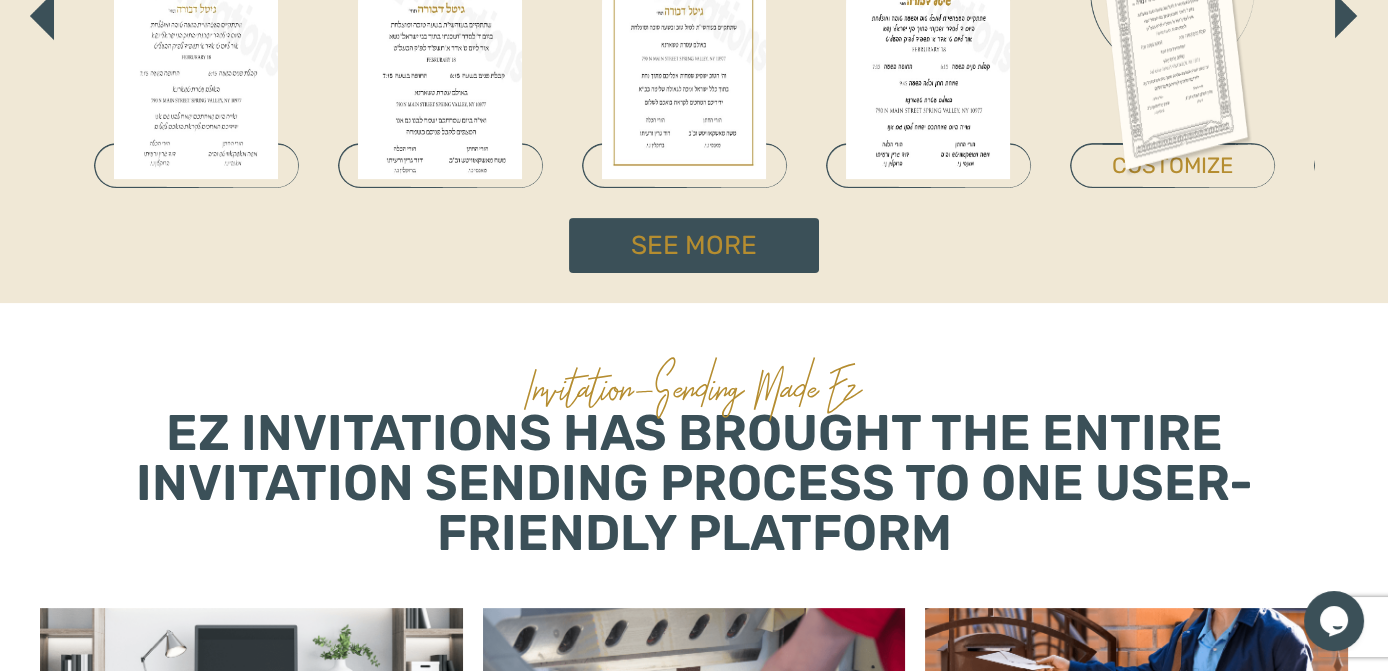 click at bounding box center [1346, 16] 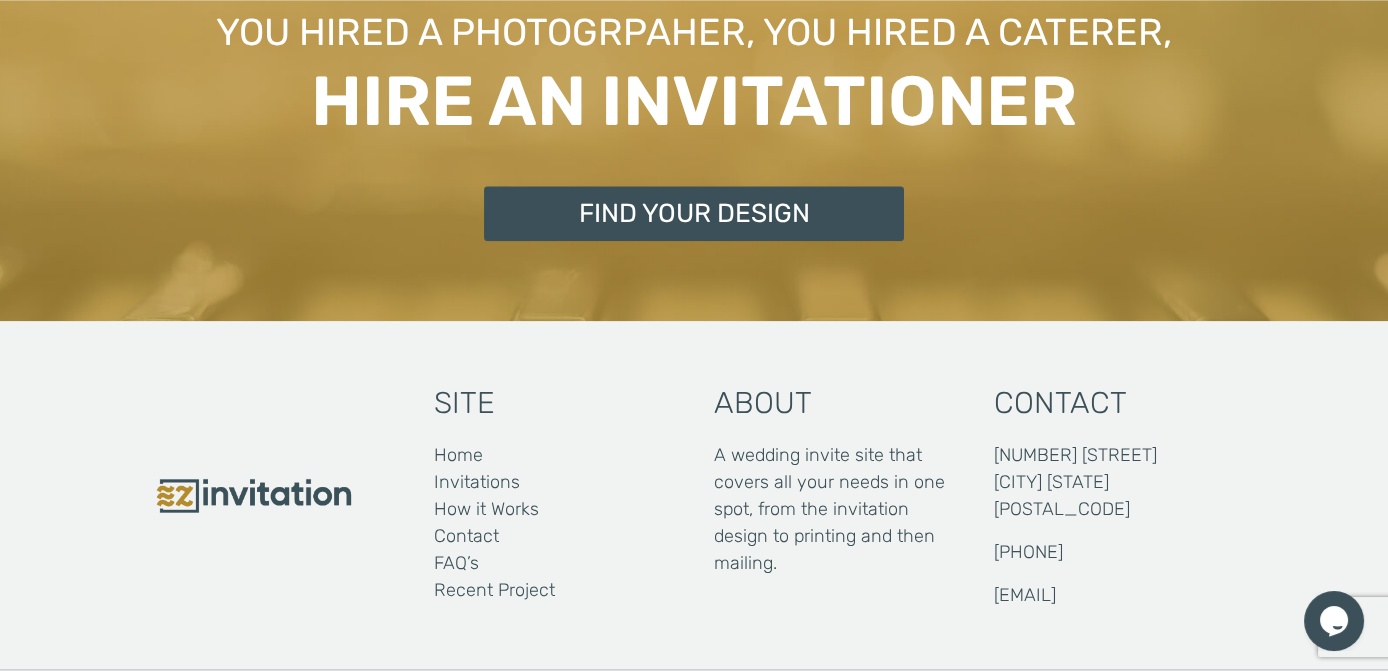scroll, scrollTop: 4176, scrollLeft: 0, axis: vertical 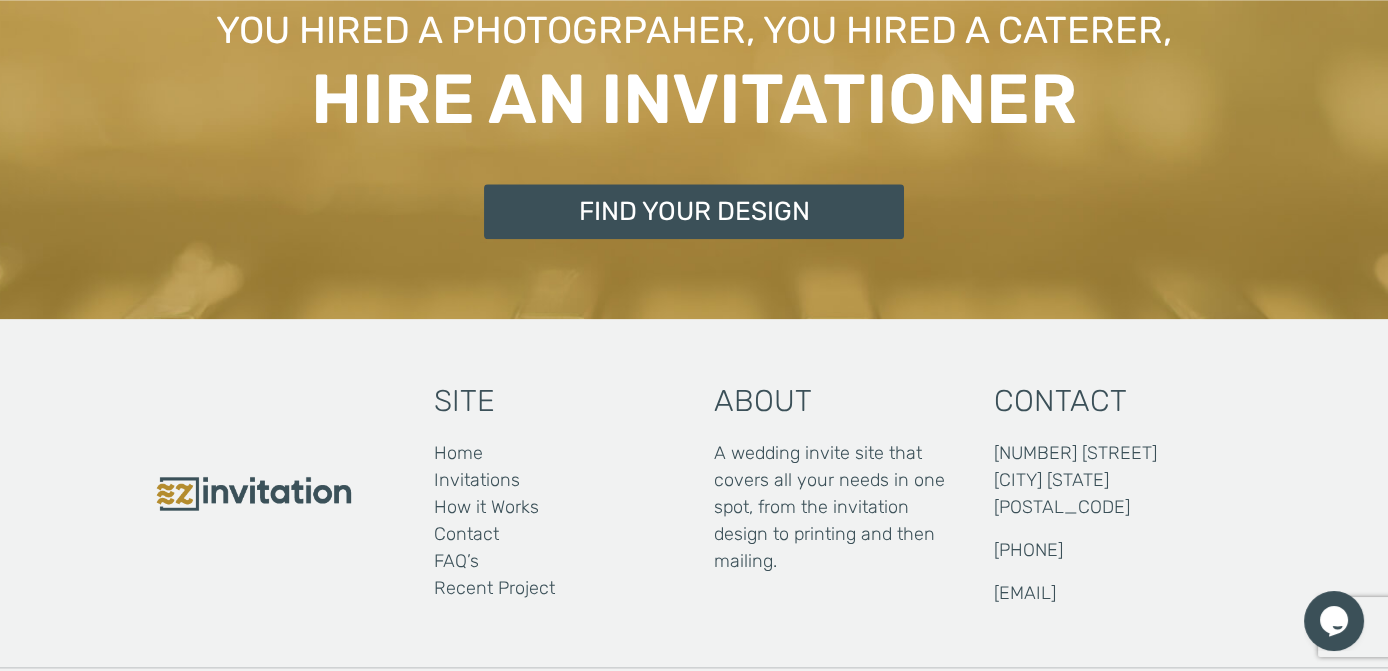 click at bounding box center (1348, -374) 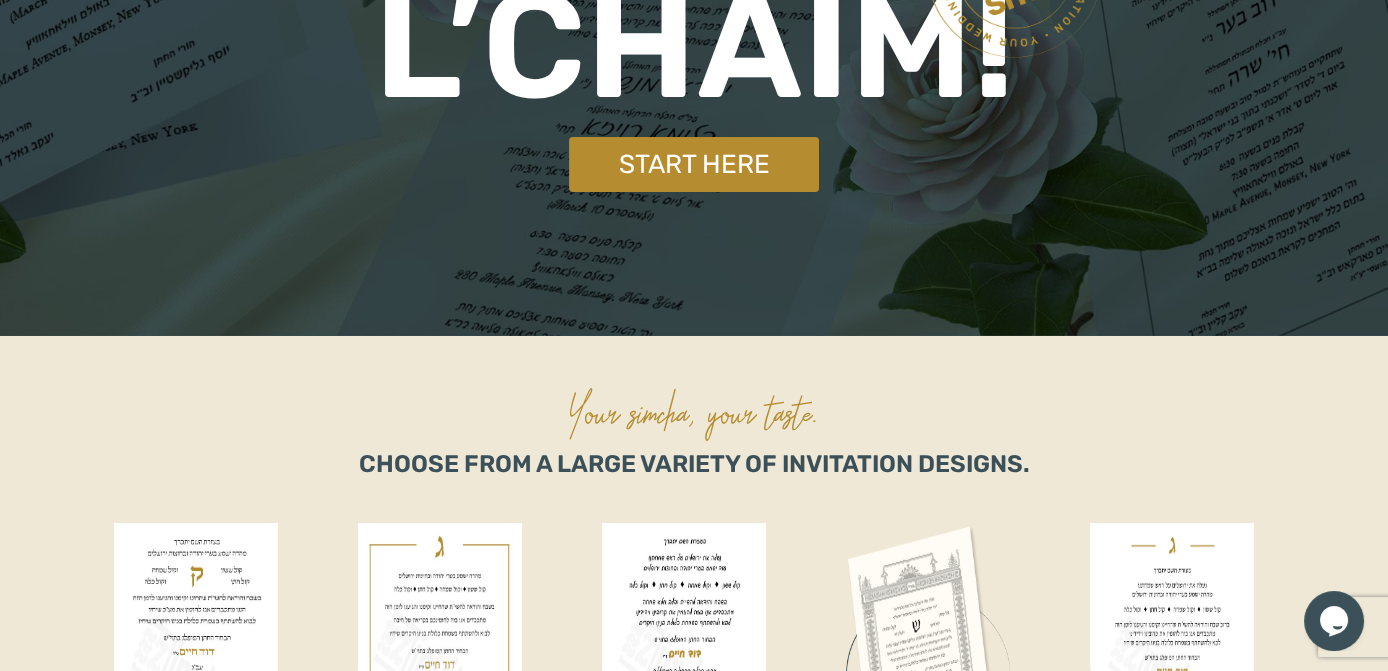 scroll, scrollTop: 0, scrollLeft: 0, axis: both 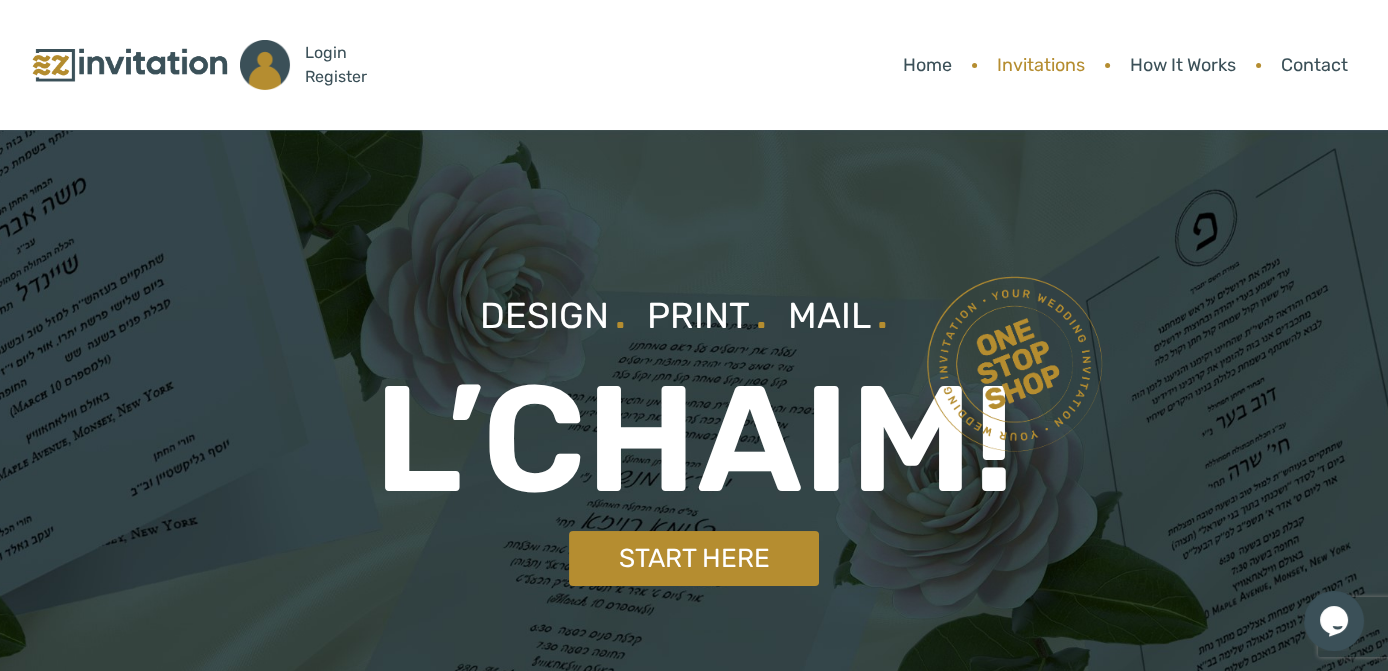 click on "Invitations" at bounding box center [1041, 65] 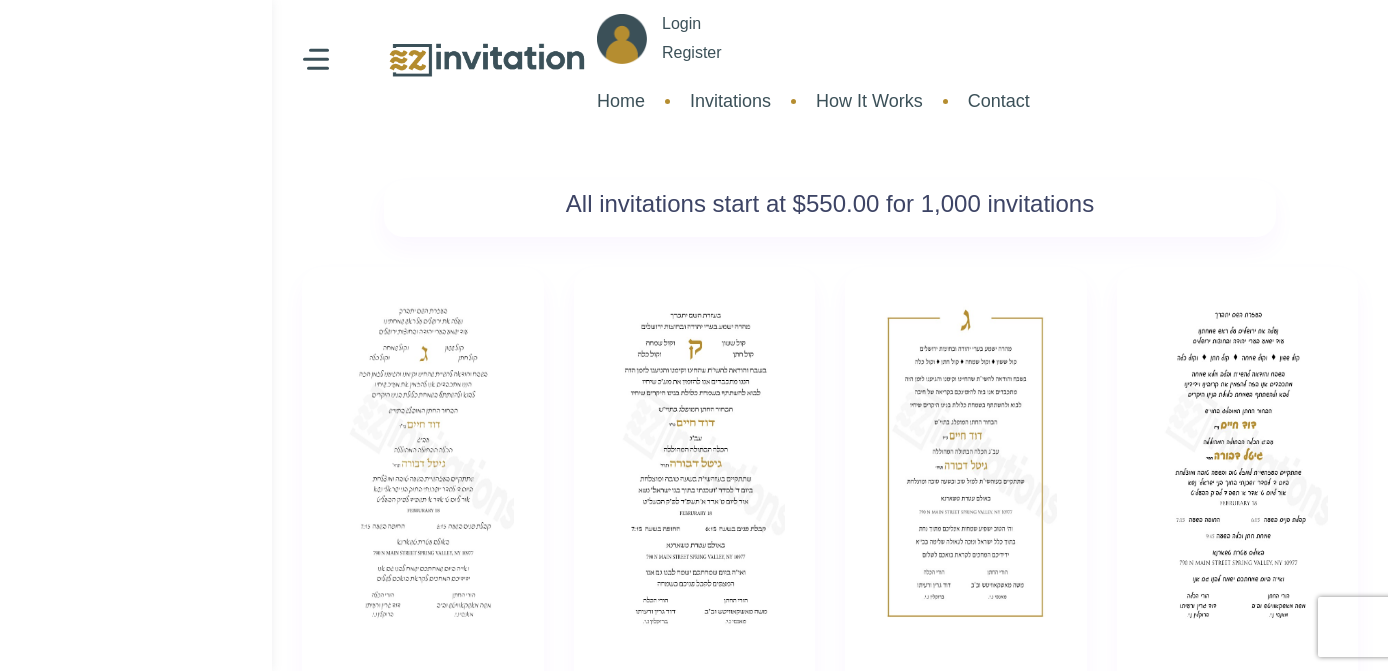 scroll, scrollTop: 0, scrollLeft: 0, axis: both 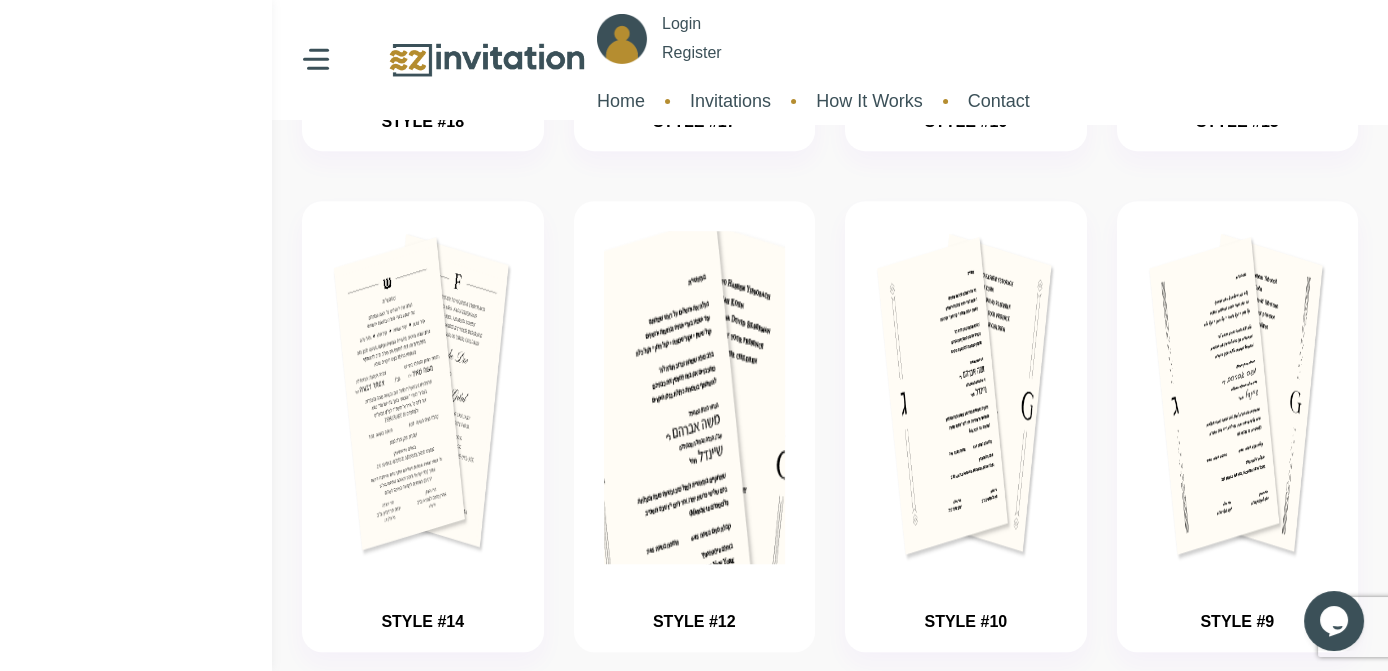 click at bounding box center [694, 458] 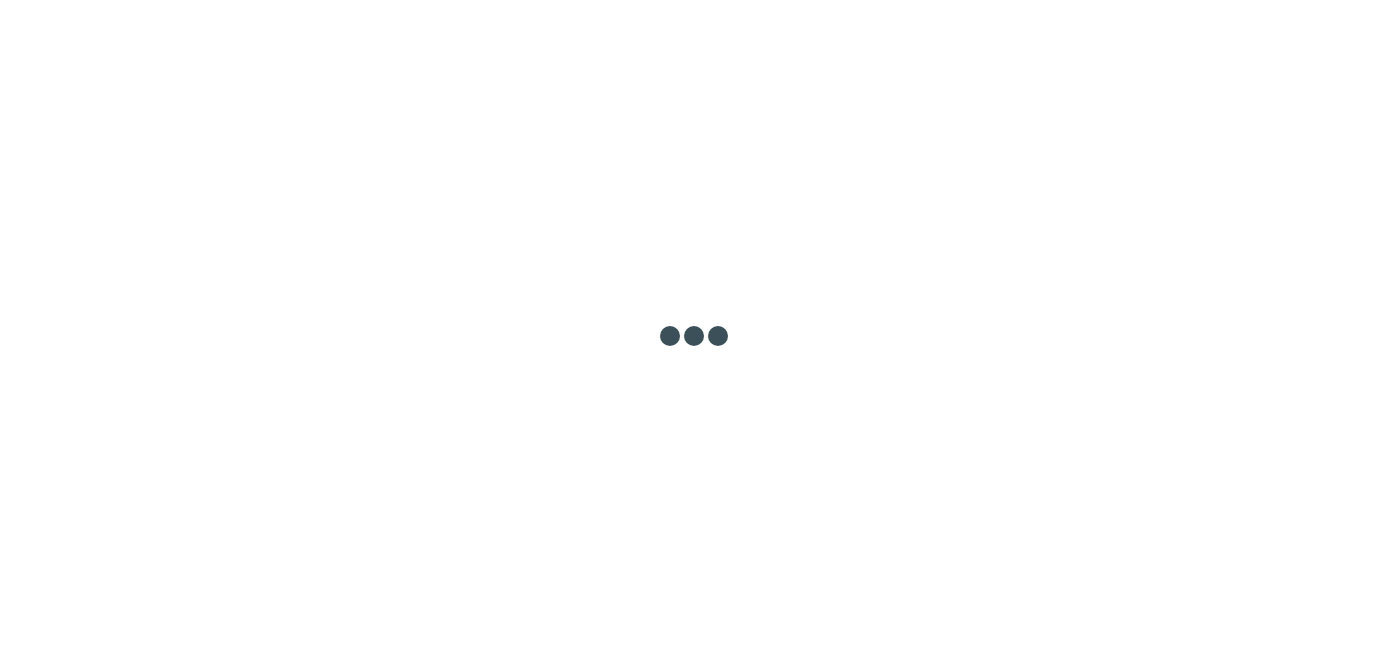 scroll, scrollTop: 0, scrollLeft: 0, axis: both 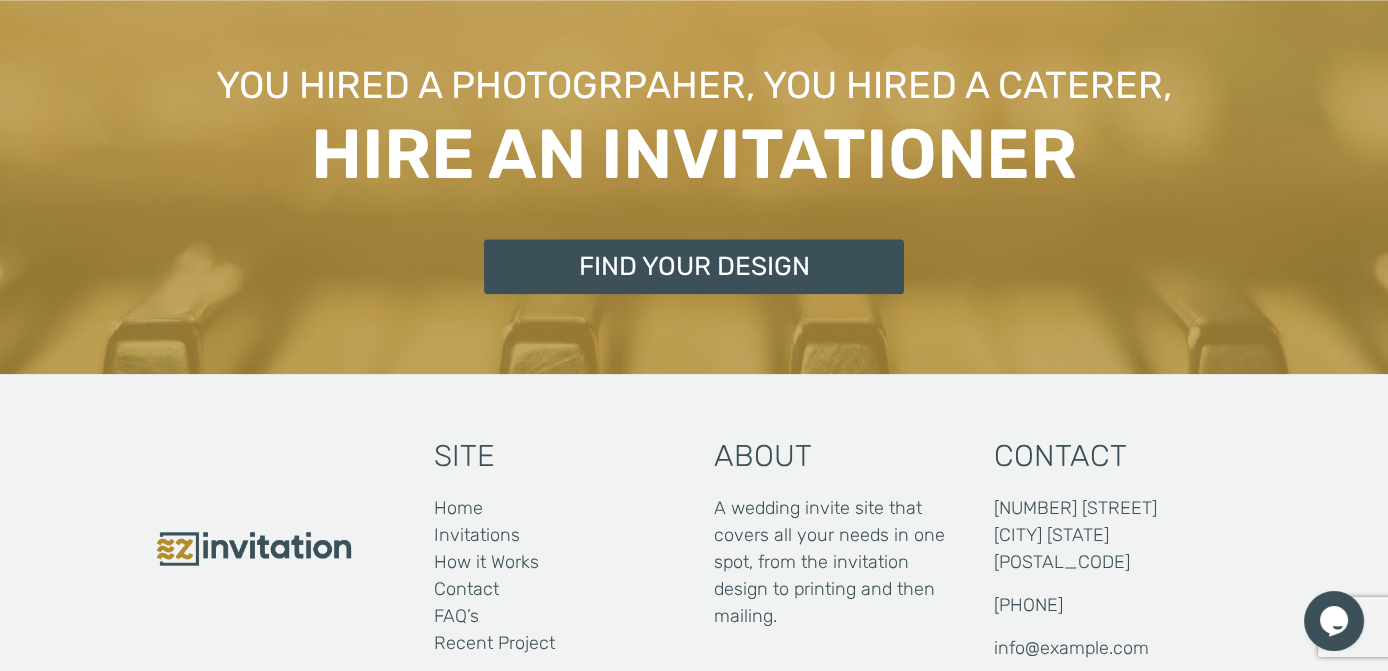 click at bounding box center (40, -319) 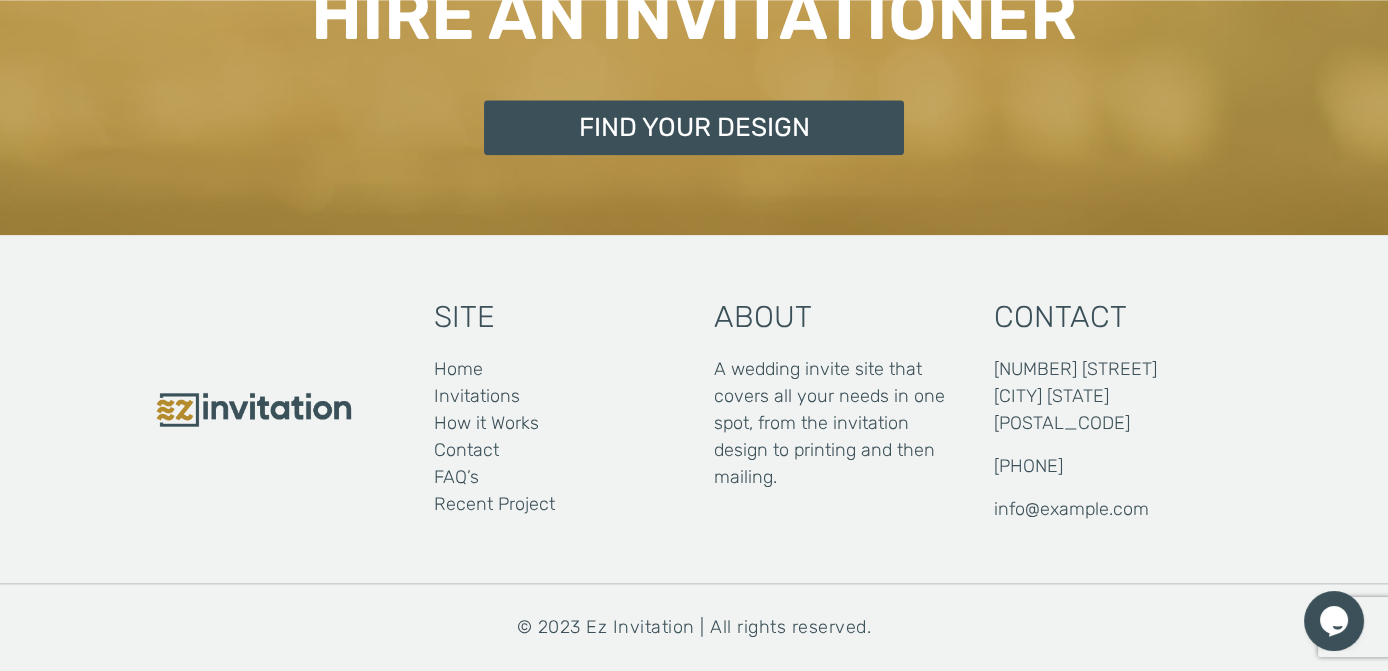 click on "Get Started" at bounding box center (694, -220) 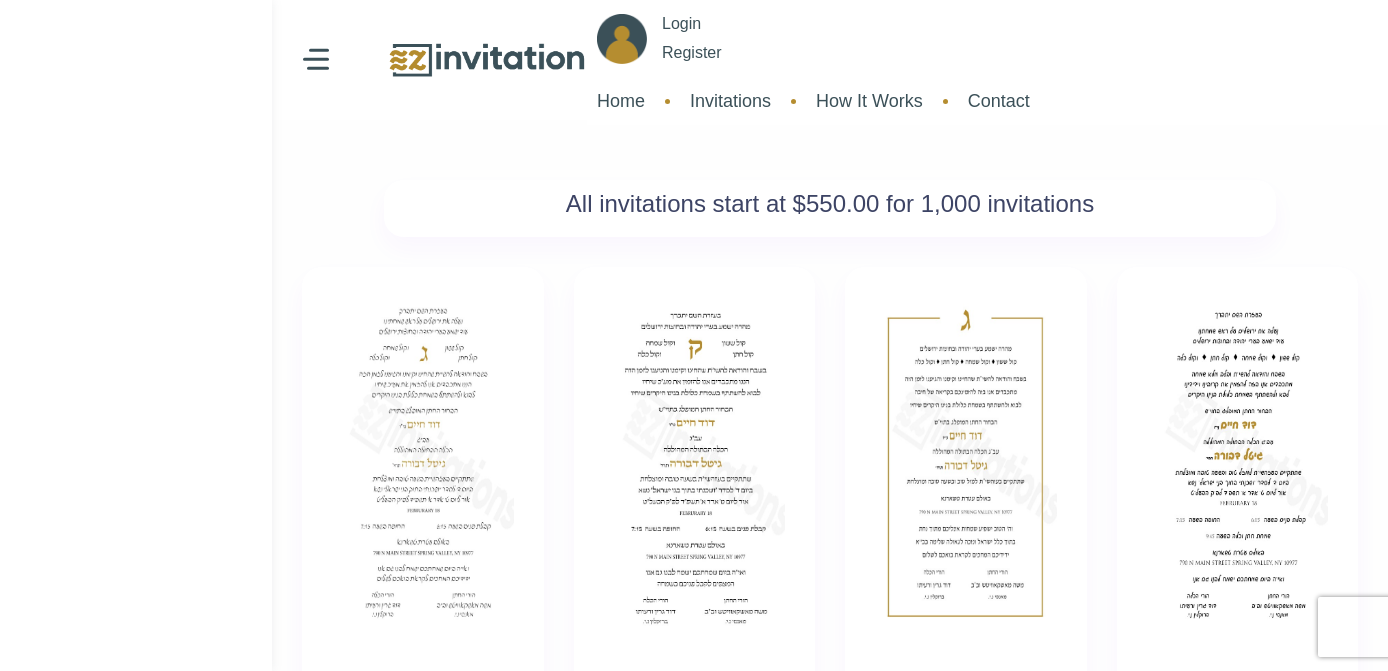 scroll, scrollTop: 0, scrollLeft: 0, axis: both 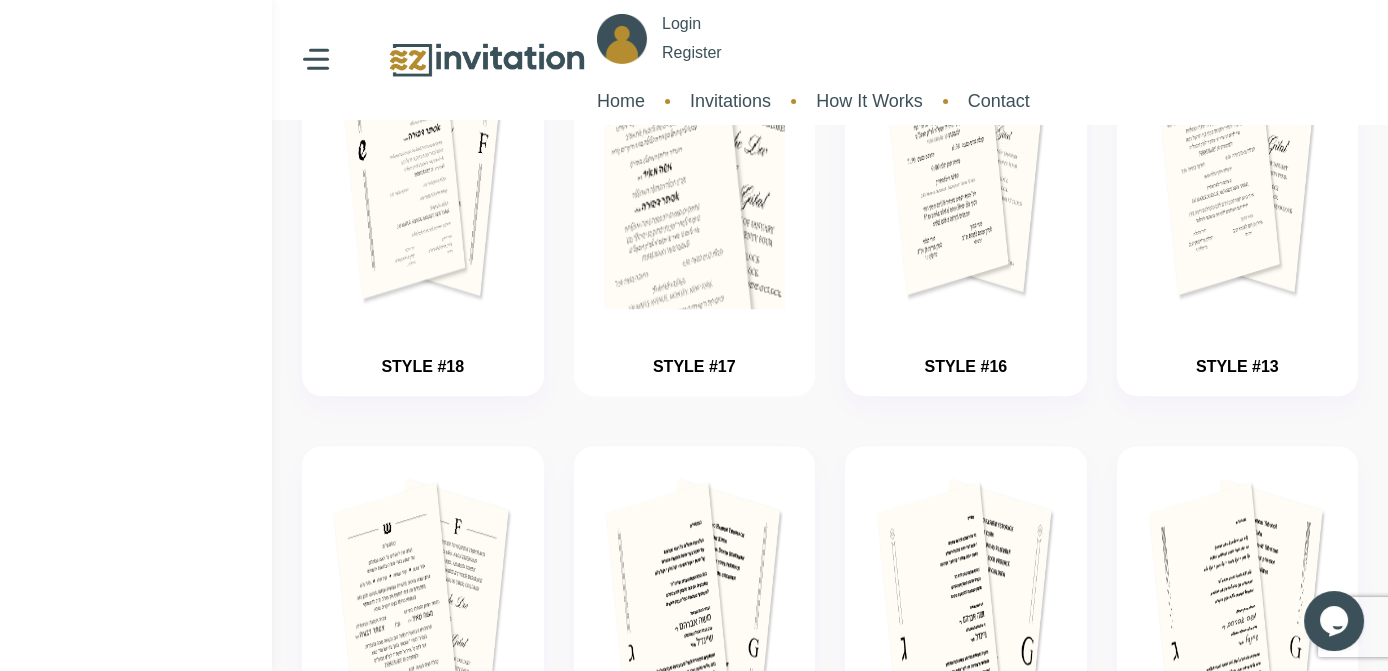 click at bounding box center [694, 203] 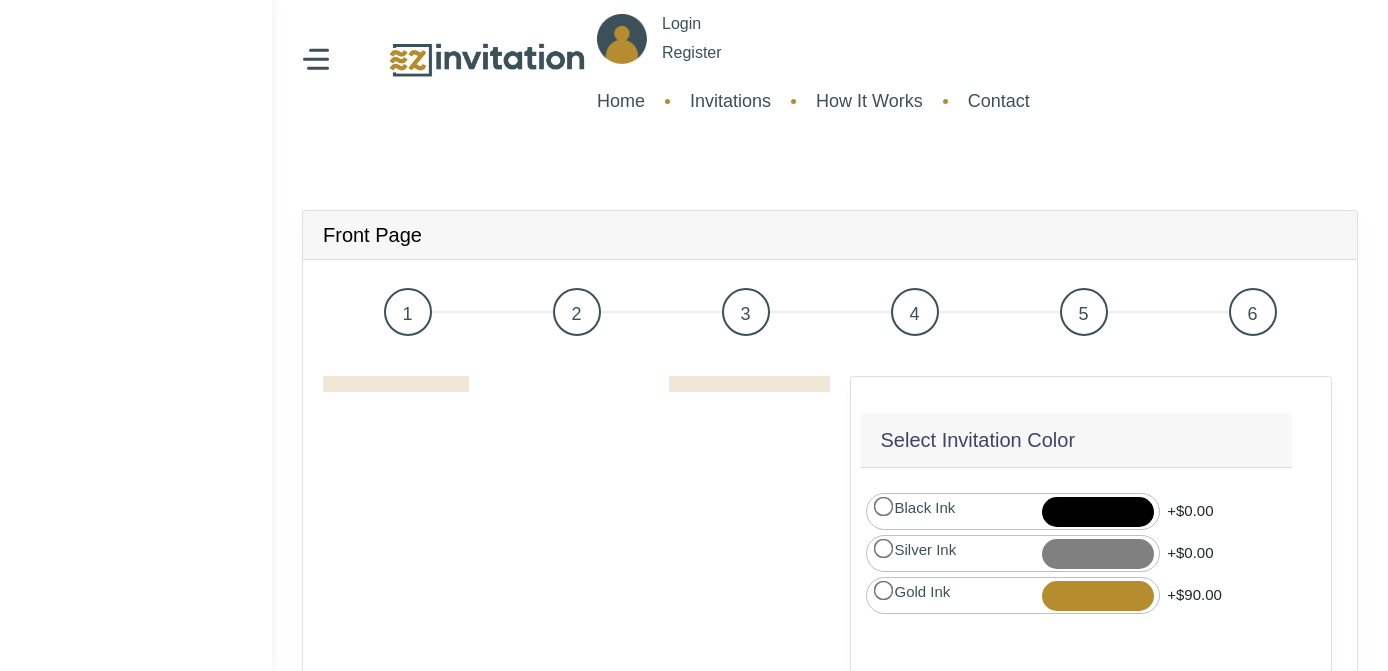 scroll, scrollTop: 0, scrollLeft: 0, axis: both 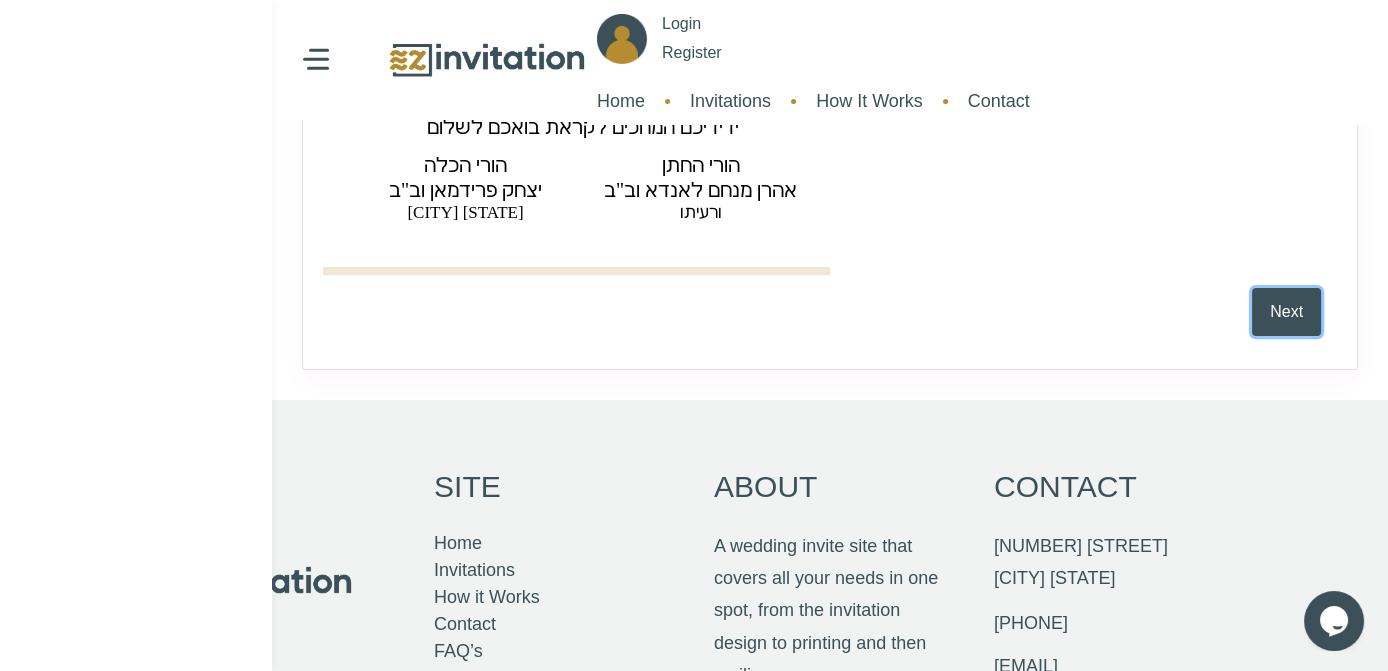 click on "Next" at bounding box center (1286, 312) 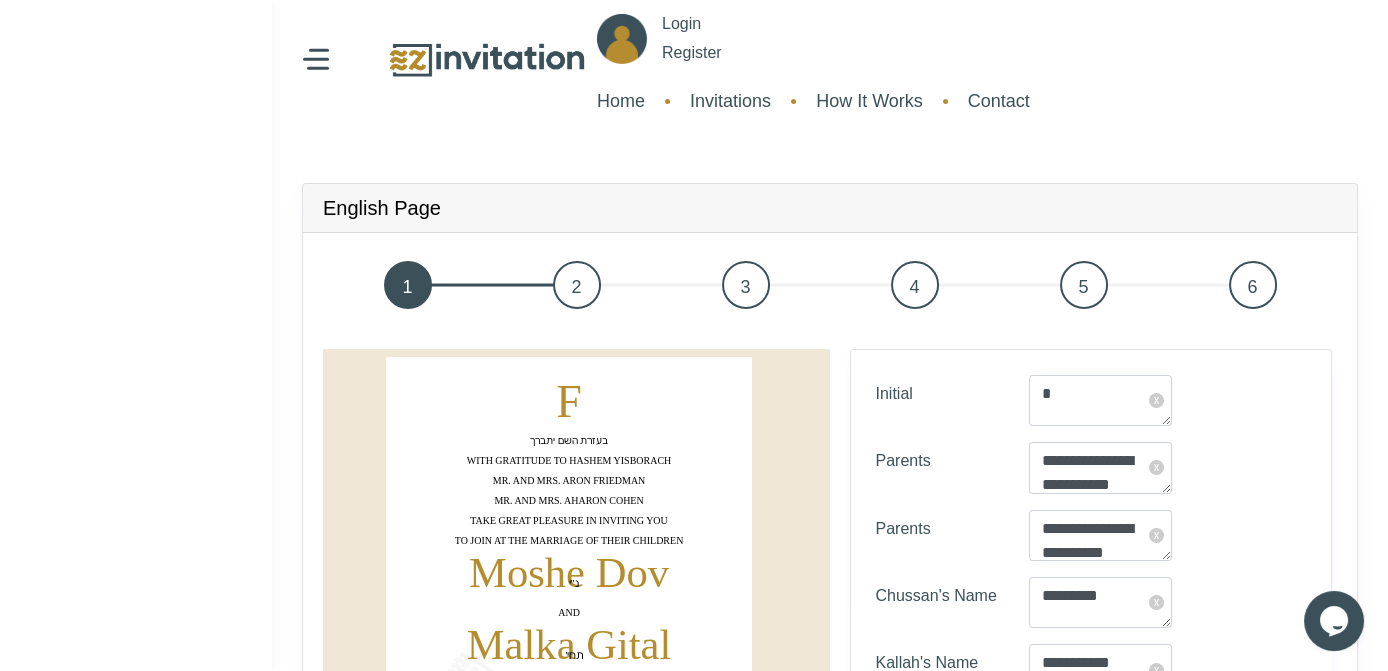 scroll, scrollTop: 0, scrollLeft: 0, axis: both 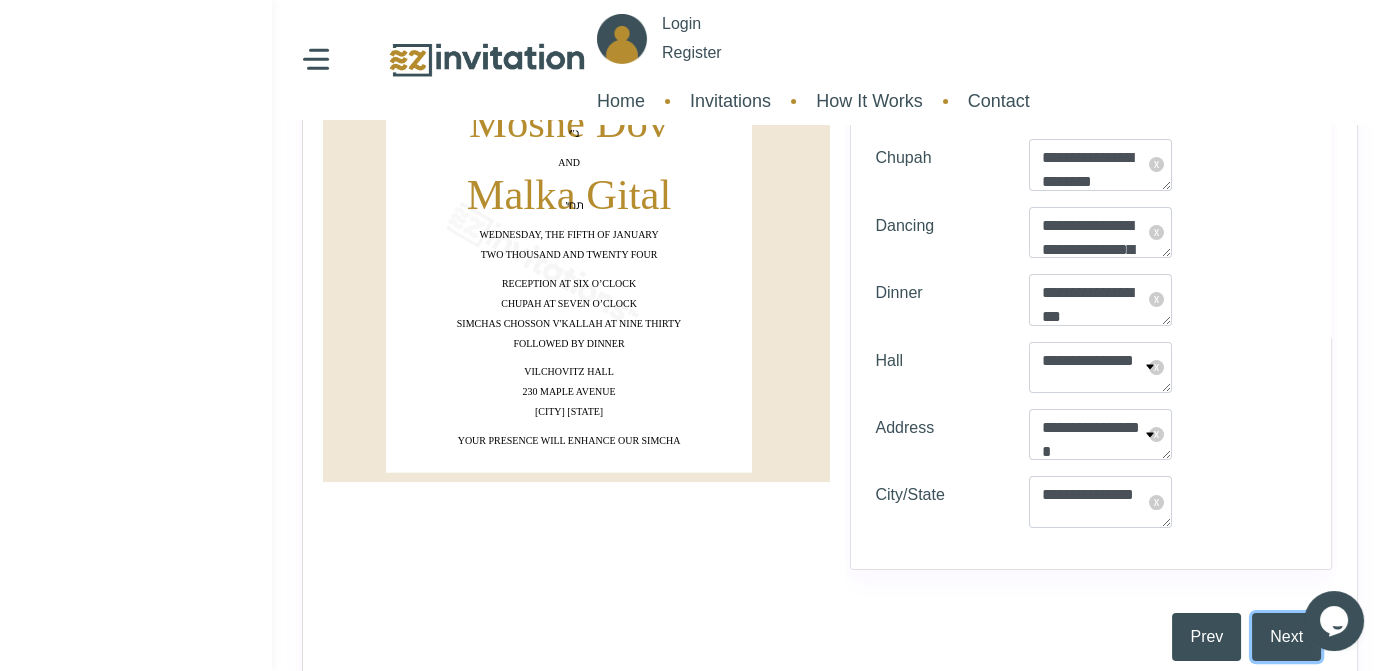click on "Next" at bounding box center [1286, 637] 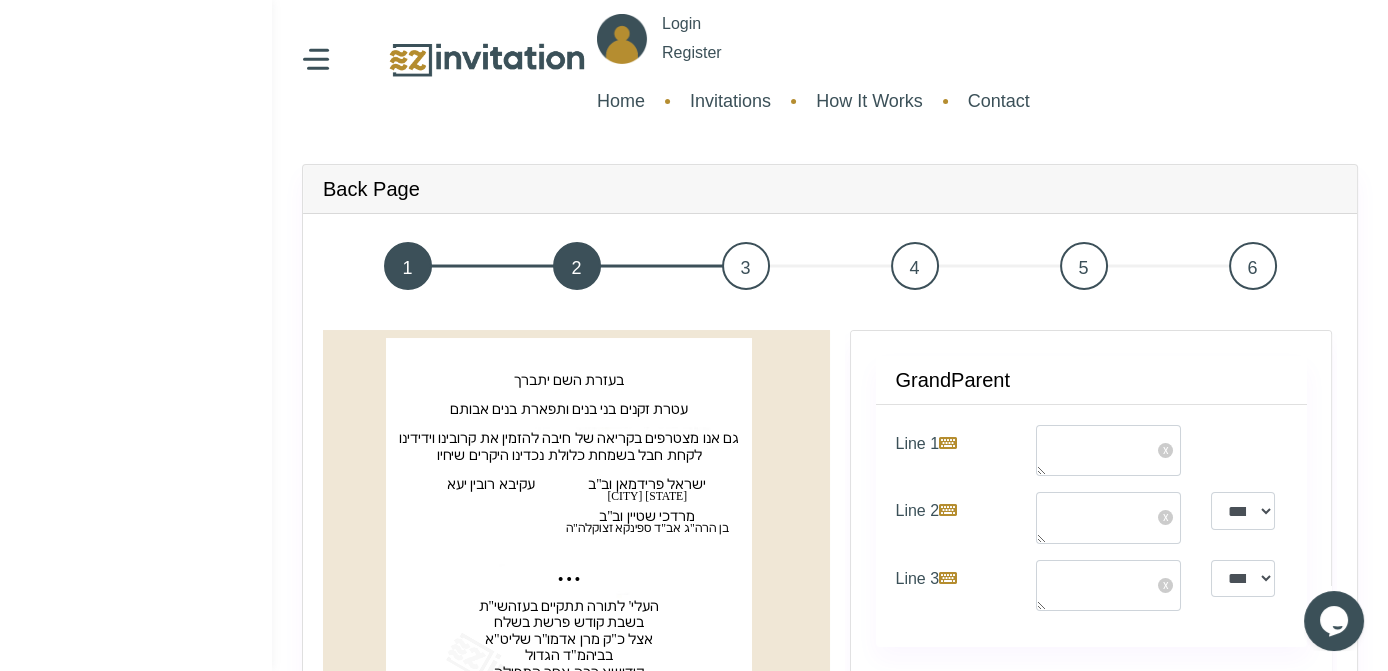 scroll, scrollTop: 0, scrollLeft: 0, axis: both 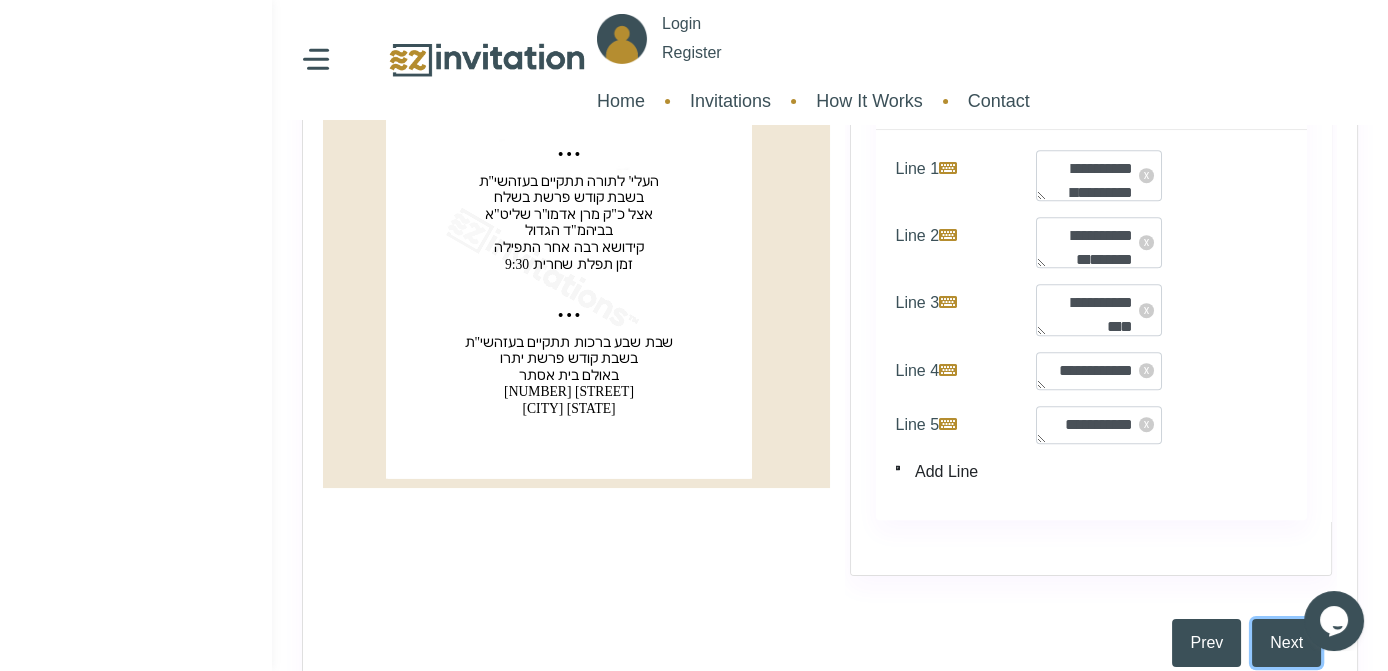click on "Next" at bounding box center (1286, 643) 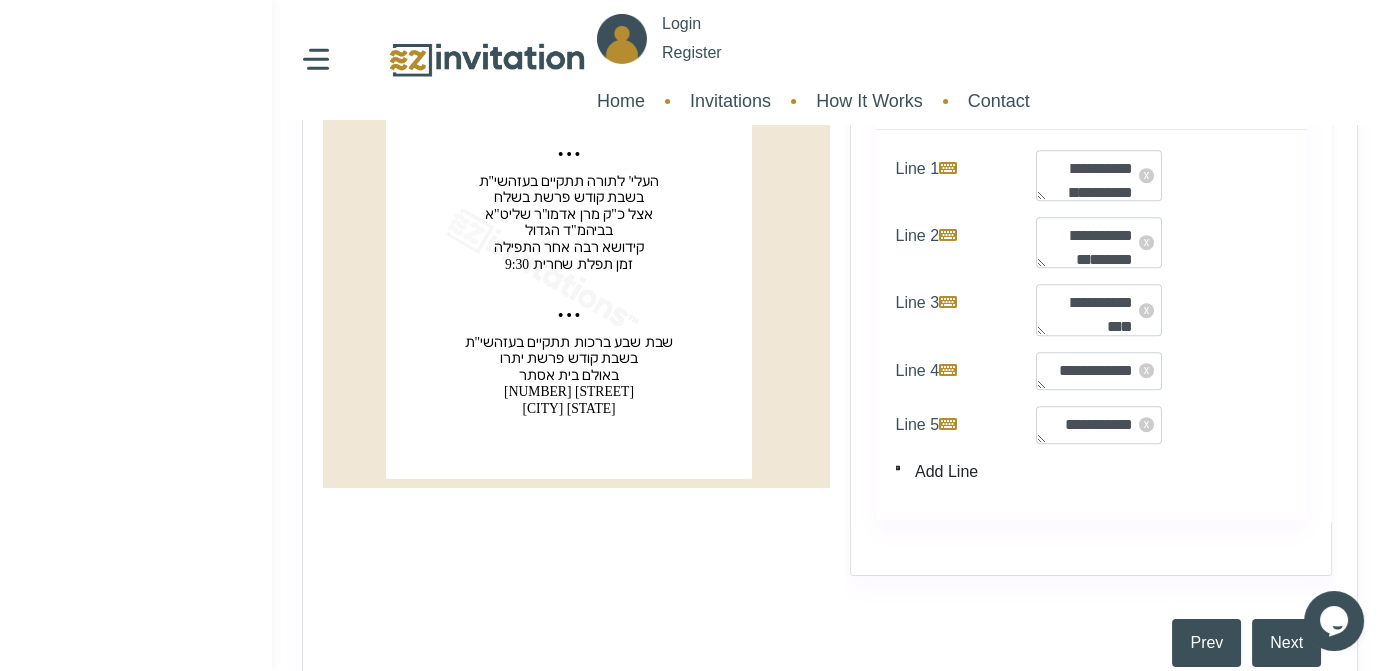 type on "*" 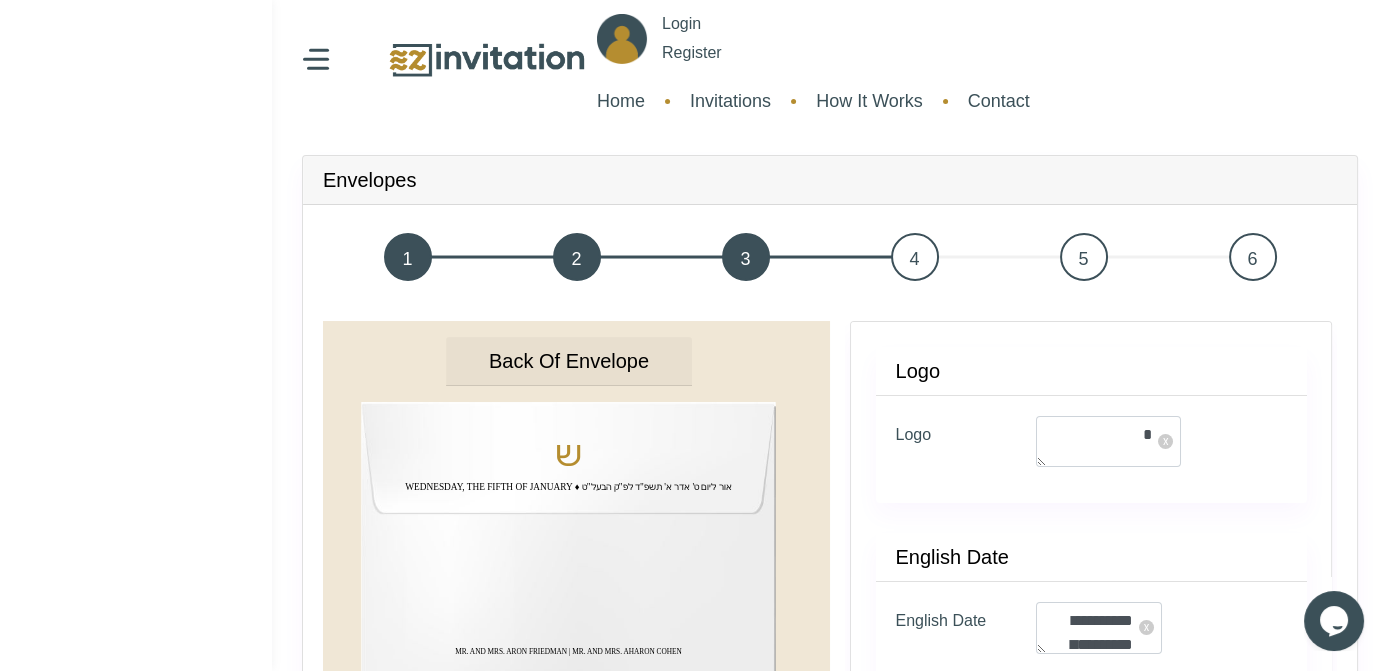 scroll, scrollTop: 0, scrollLeft: 0, axis: both 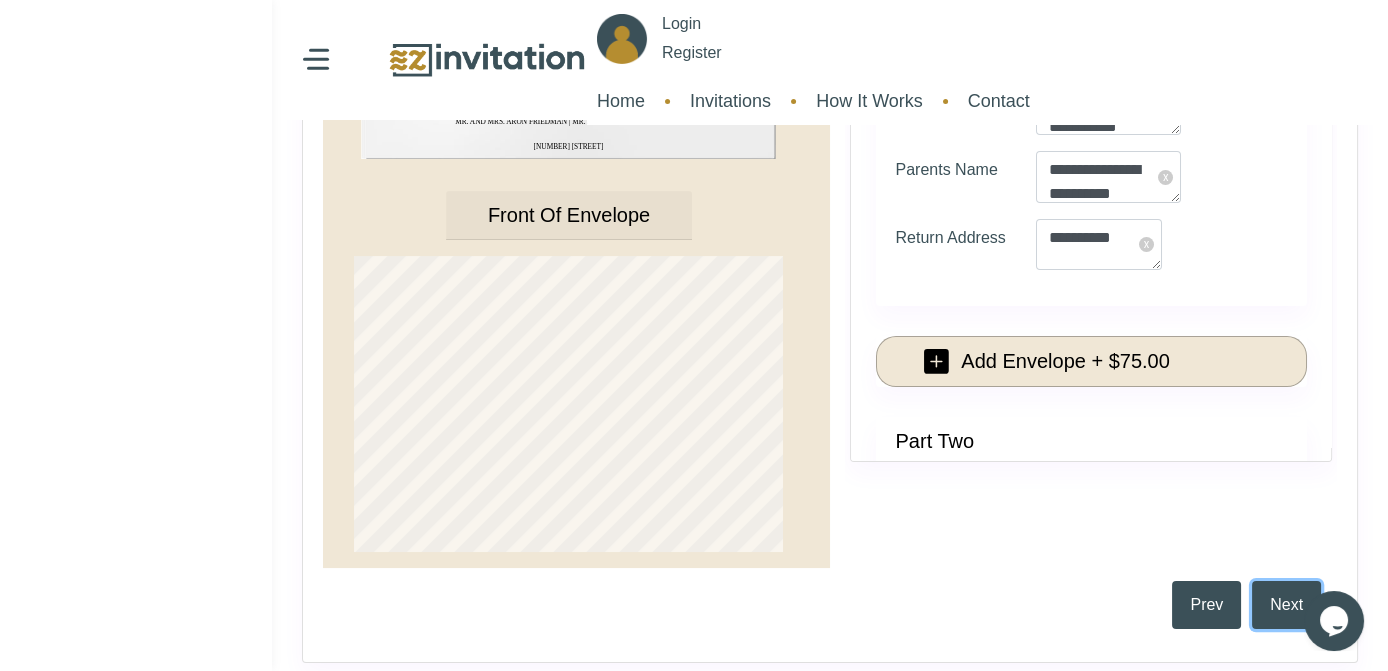 click on "Next" at bounding box center [1286, 605] 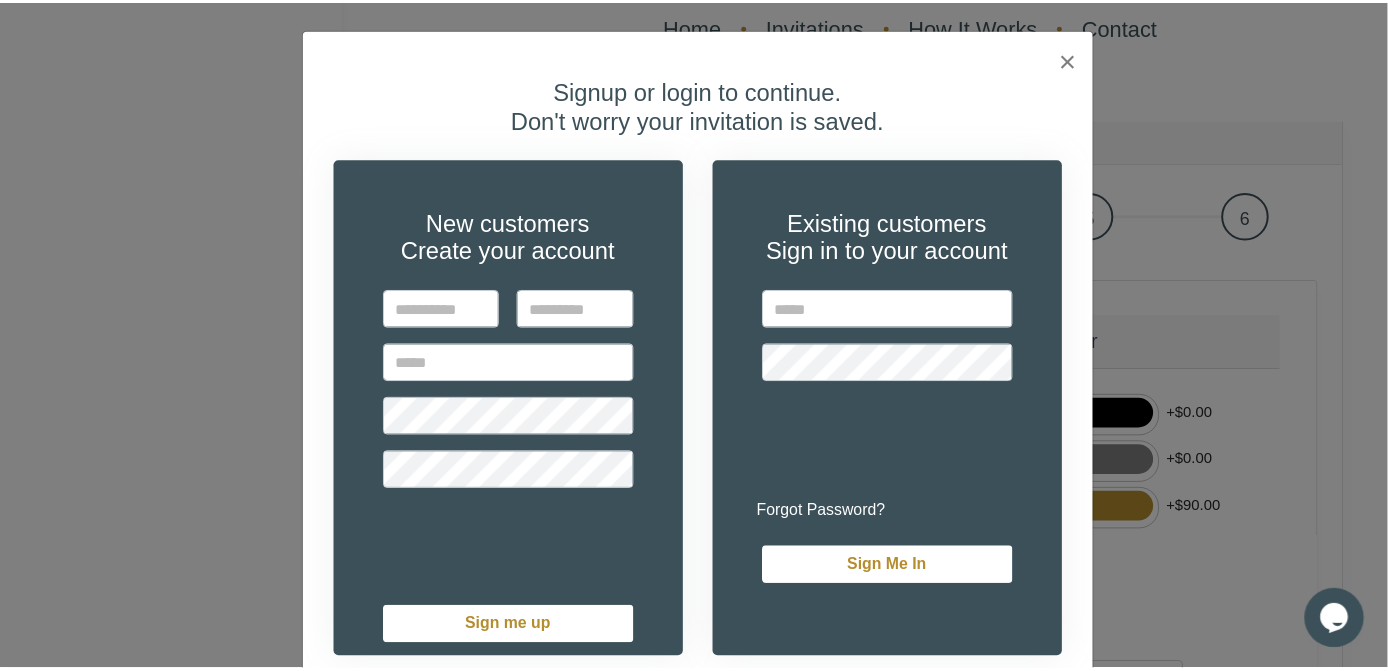 scroll, scrollTop: 0, scrollLeft: 0, axis: both 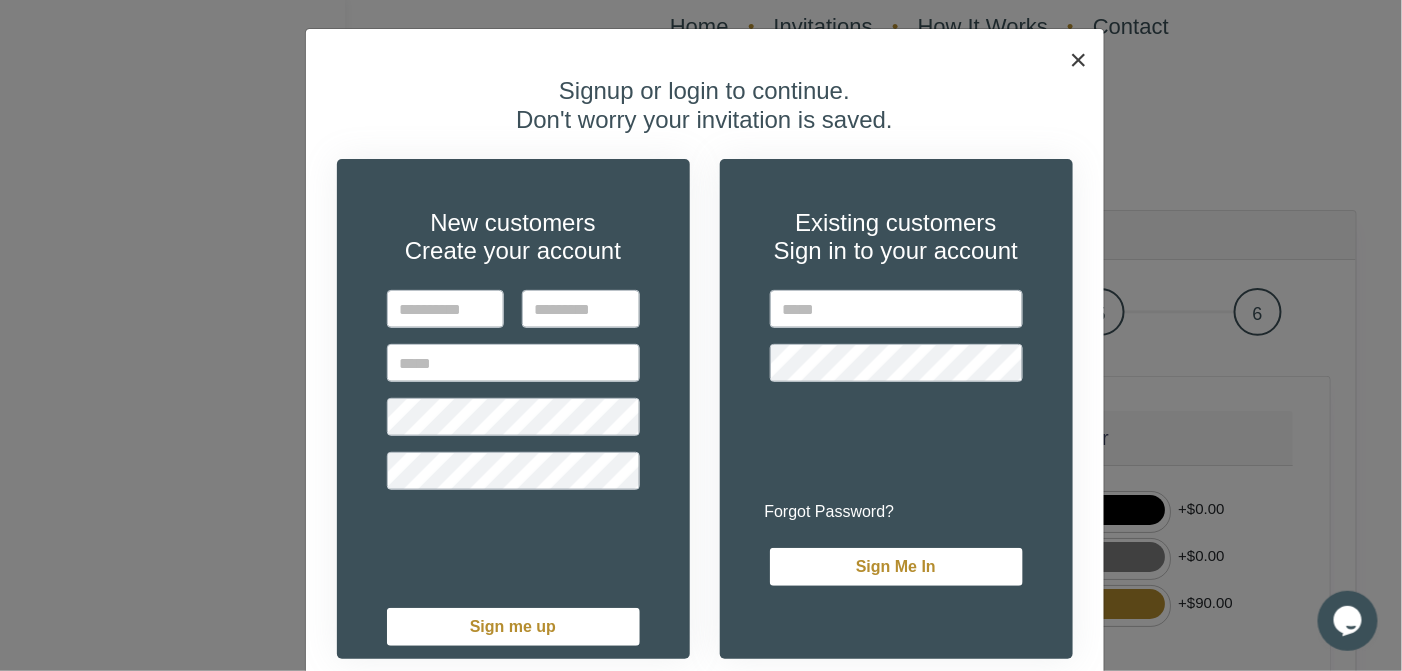 click on "×" at bounding box center (1079, 59) 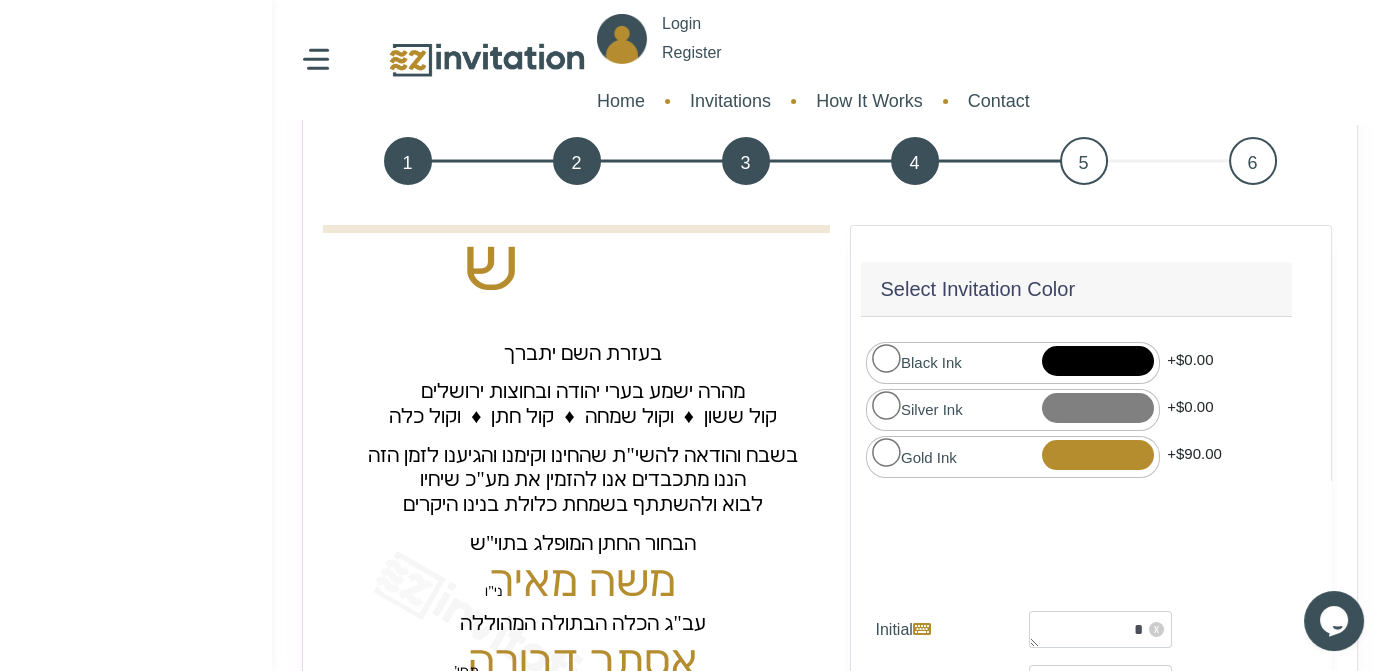 scroll, scrollTop: 0, scrollLeft: 0, axis: both 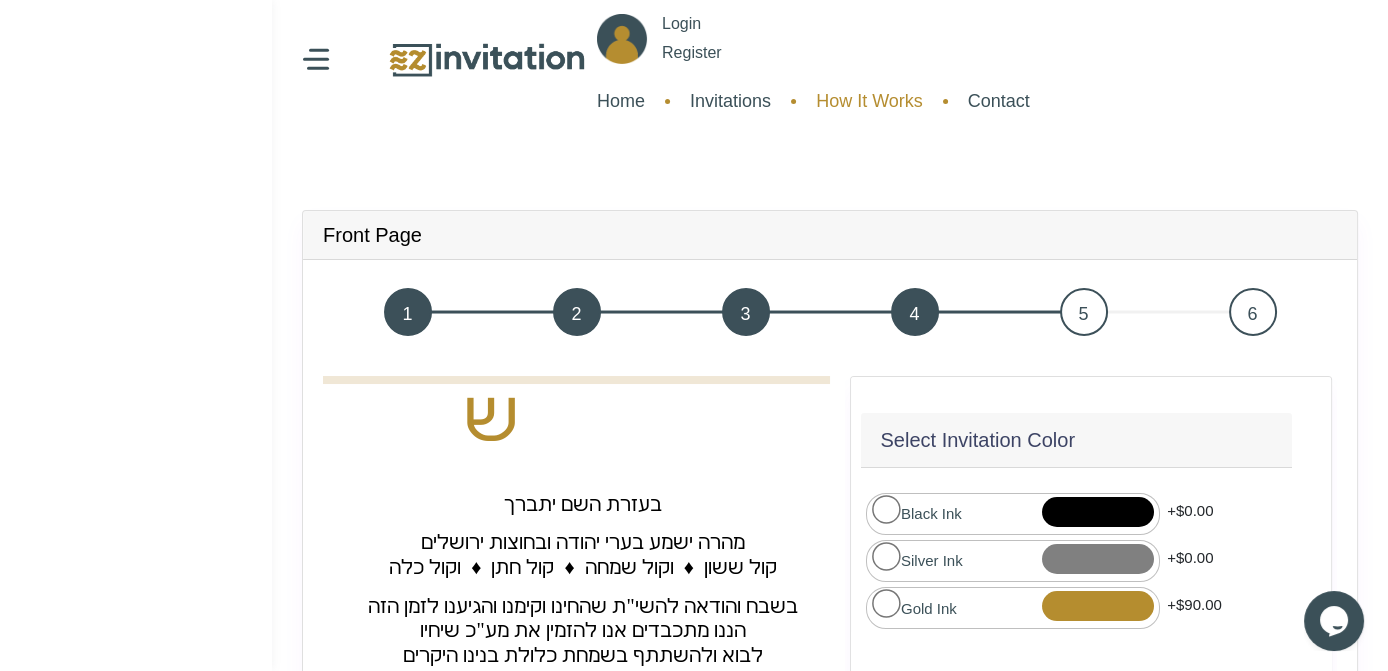 click on "How It Works" at bounding box center [869, 101] 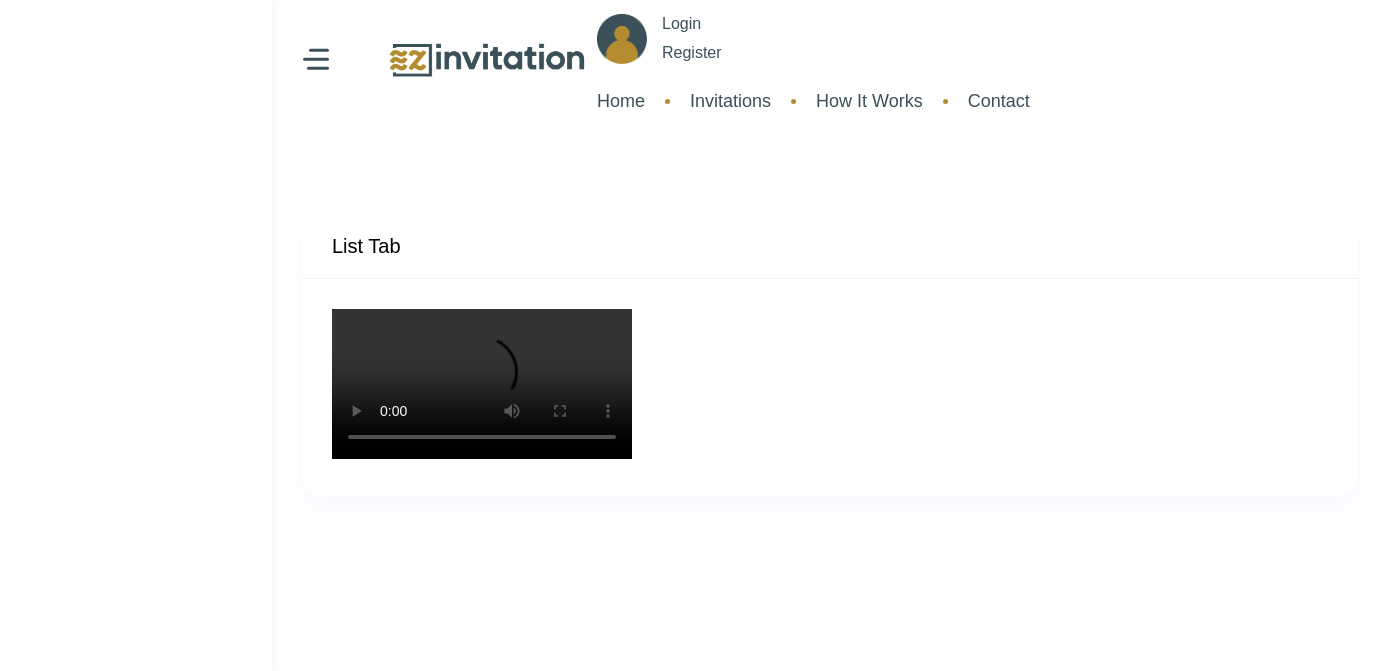 scroll, scrollTop: 0, scrollLeft: 0, axis: both 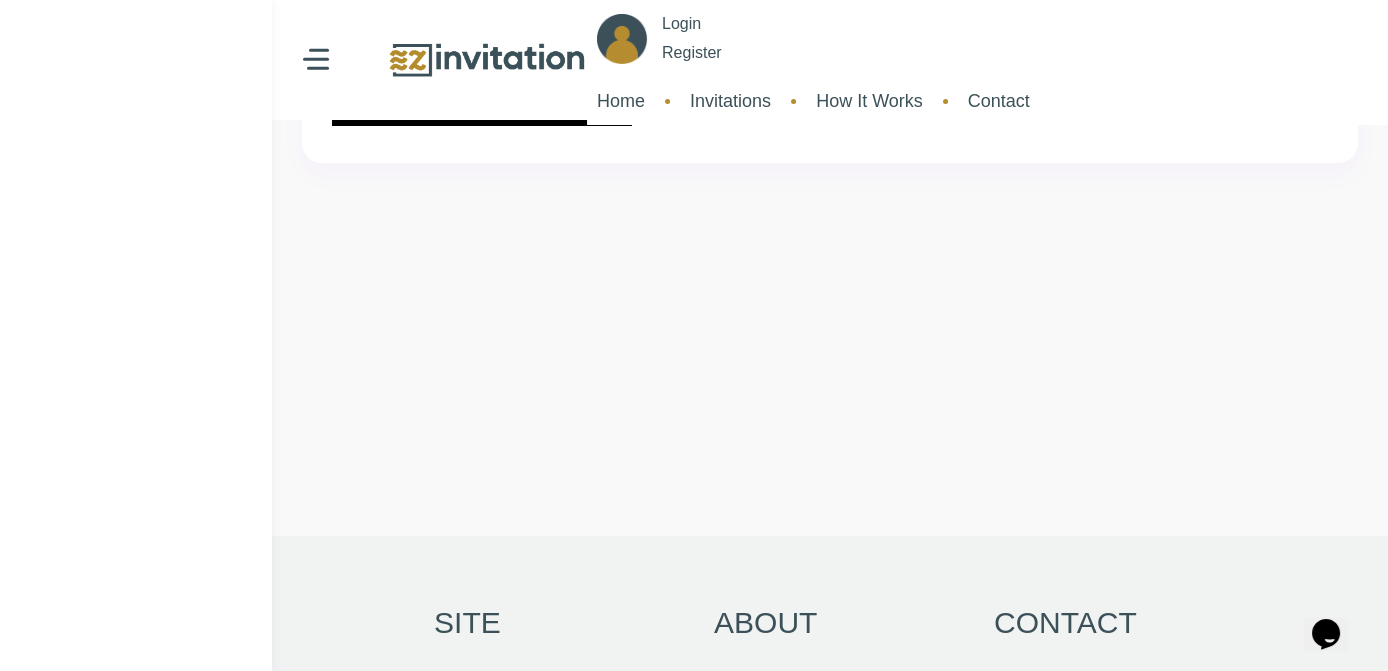 type 